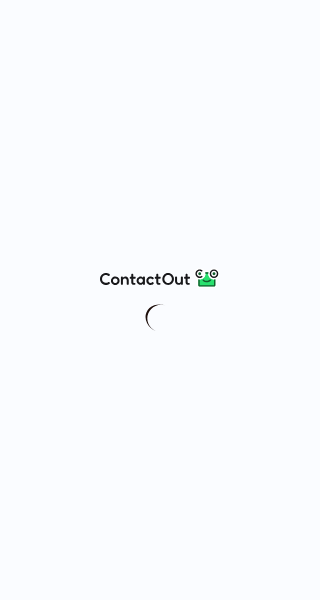 scroll, scrollTop: 0, scrollLeft: 0, axis: both 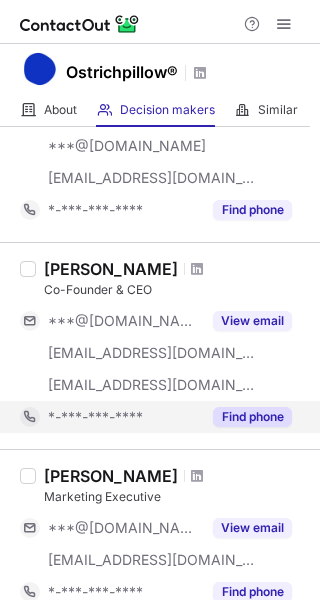 click on "Find phone" at bounding box center [252, 417] 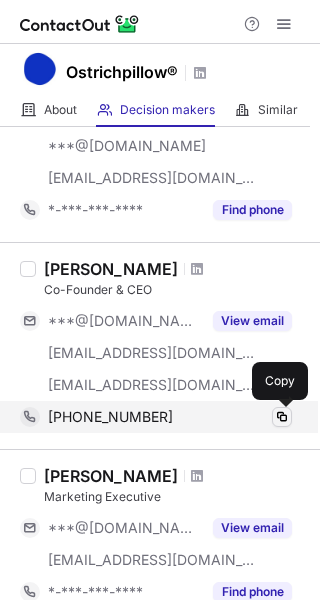 click at bounding box center [282, 417] 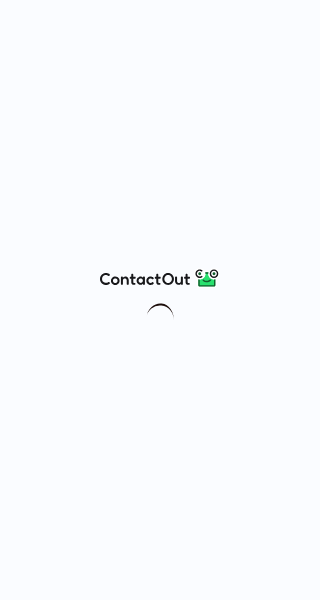 scroll, scrollTop: 0, scrollLeft: 0, axis: both 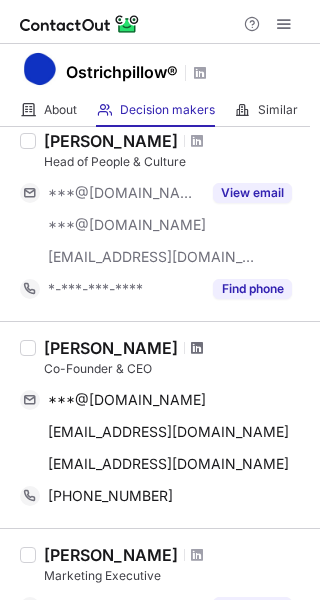 click at bounding box center [197, 348] 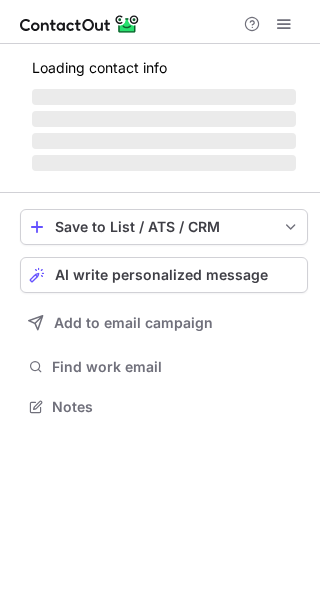 scroll, scrollTop: 0, scrollLeft: 0, axis: both 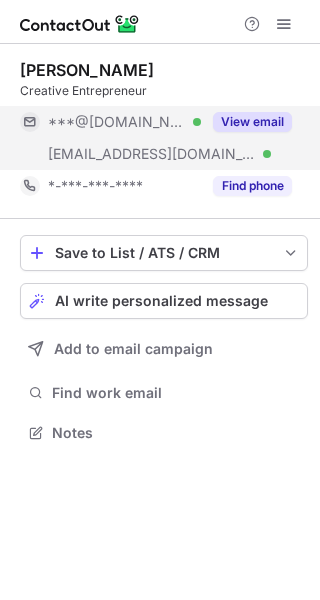 click on "View email" at bounding box center [252, 122] 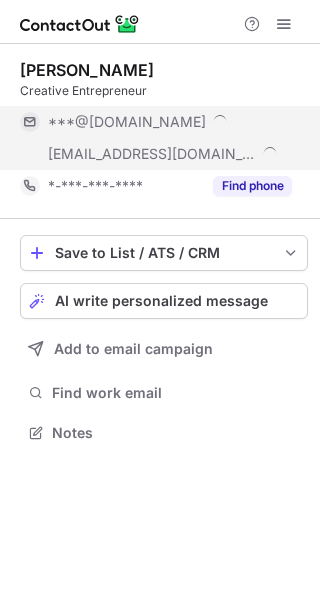 scroll, scrollTop: 9, scrollLeft: 10, axis: both 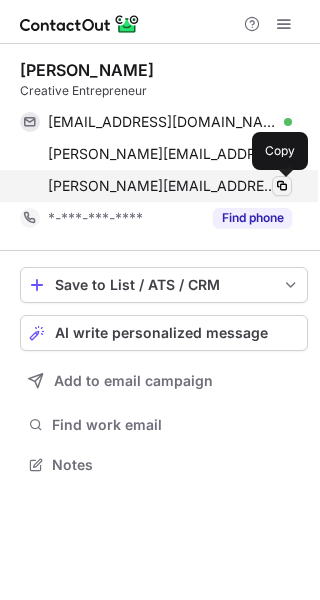 click at bounding box center [282, 186] 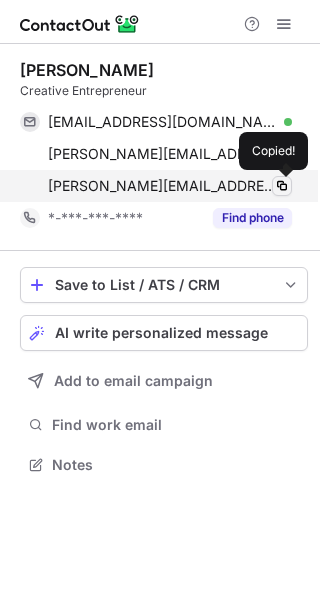 type 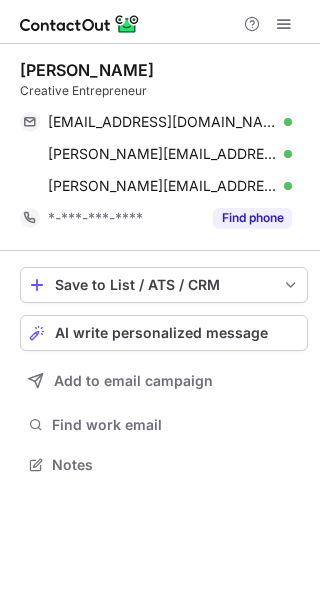 drag, startPoint x: 164, startPoint y: 70, endPoint x: 13, endPoint y: 67, distance: 151.0298 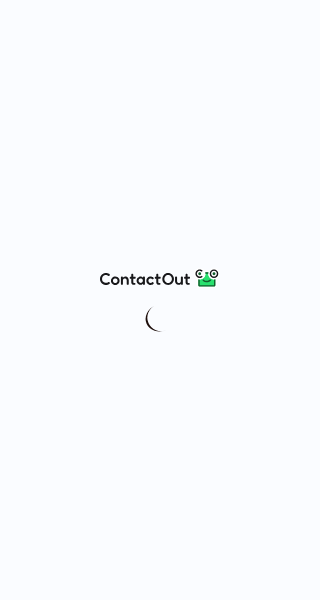 scroll, scrollTop: 0, scrollLeft: 0, axis: both 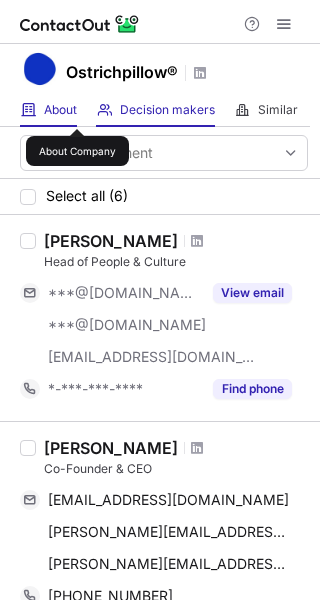click on "About" at bounding box center [60, 110] 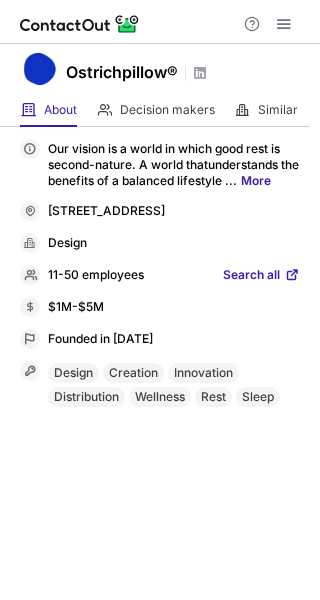 drag, startPoint x: 77, startPoint y: 231, endPoint x: 49, endPoint y: 211, distance: 34.4093 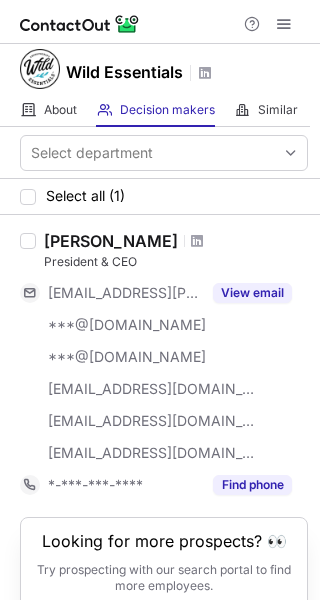 scroll, scrollTop: 0, scrollLeft: 0, axis: both 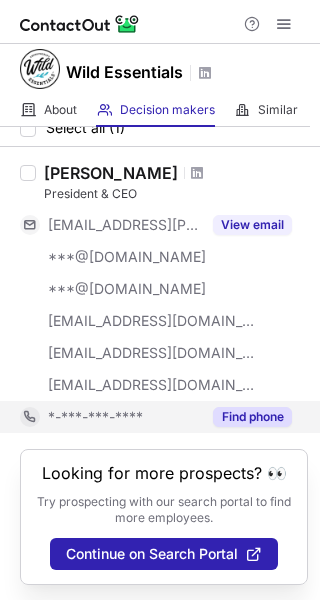 click on "Find phone" at bounding box center [252, 417] 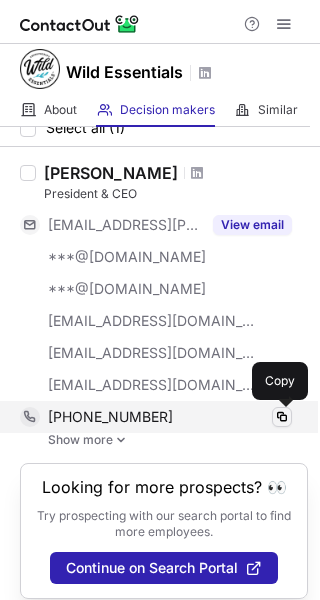 click at bounding box center (282, 417) 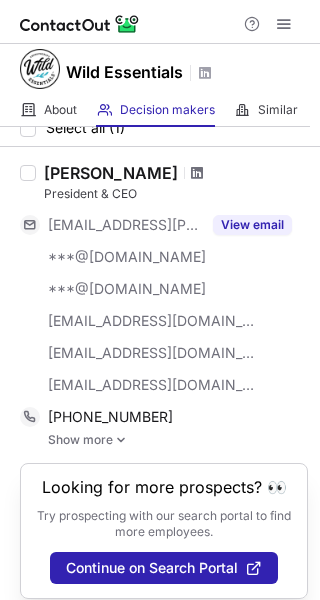 click at bounding box center [197, 173] 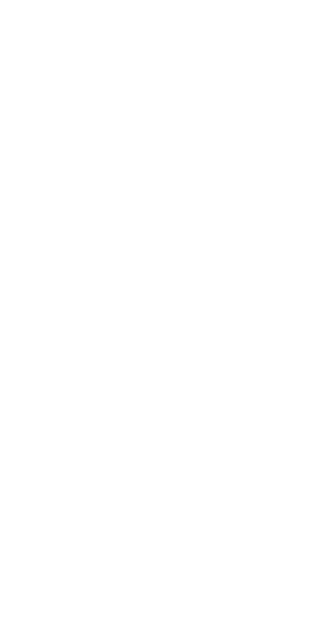 scroll, scrollTop: 0, scrollLeft: 0, axis: both 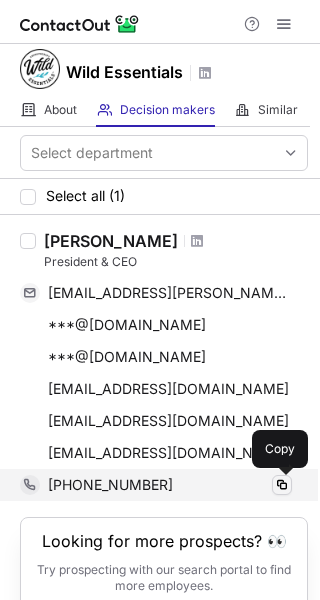 click at bounding box center (282, 485) 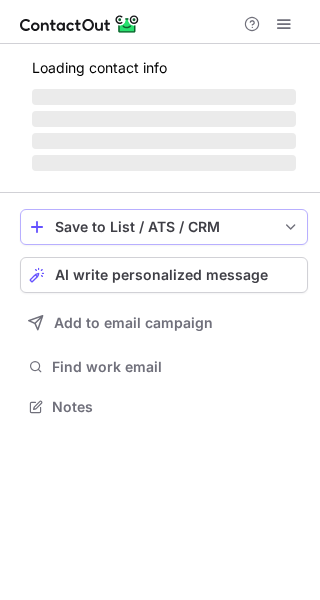 scroll, scrollTop: 0, scrollLeft: 0, axis: both 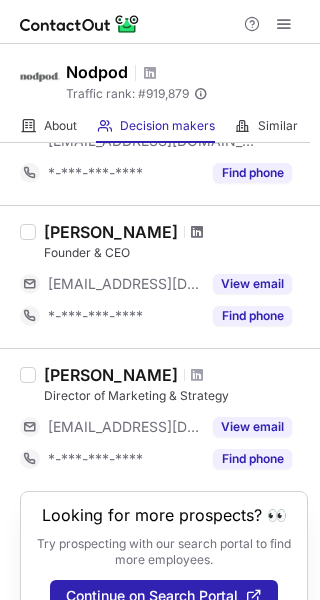 click at bounding box center (197, 232) 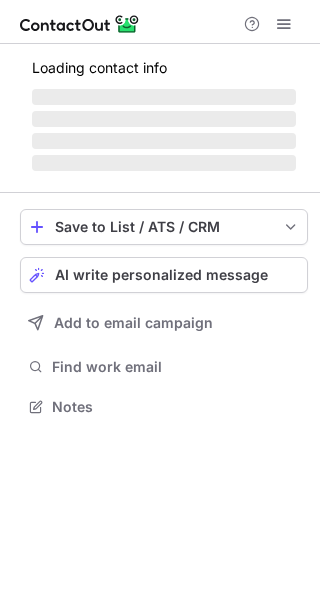 scroll, scrollTop: 0, scrollLeft: 0, axis: both 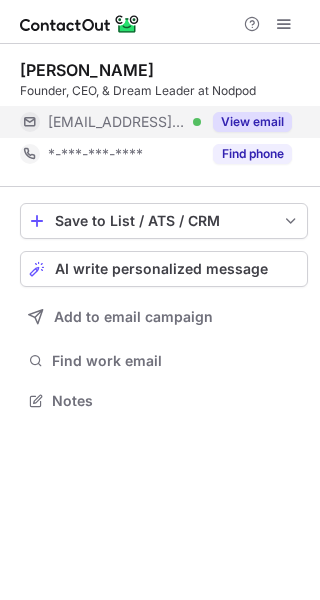 click on "View email" at bounding box center (252, 122) 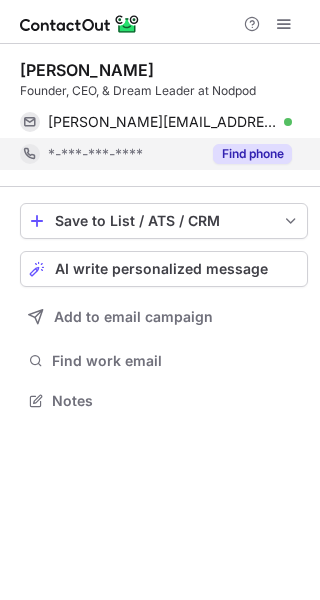 click on "Find phone" at bounding box center [252, 154] 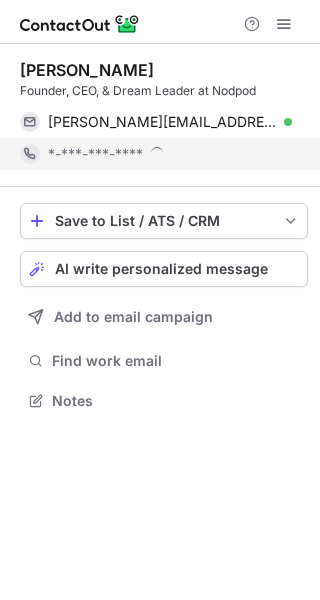 scroll, scrollTop: 10, scrollLeft: 10, axis: both 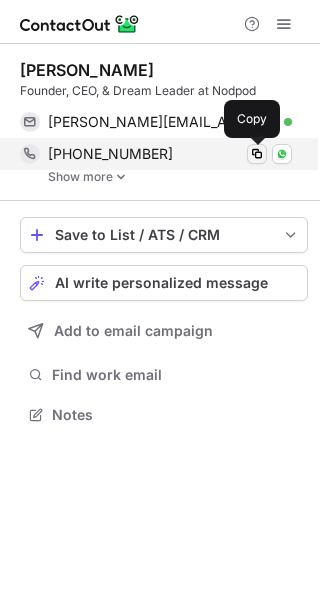 click at bounding box center [257, 154] 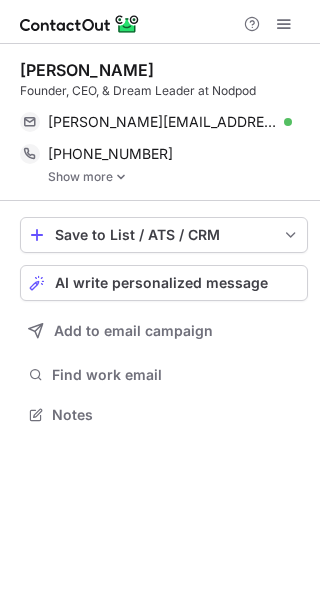 scroll, scrollTop: 0, scrollLeft: 0, axis: both 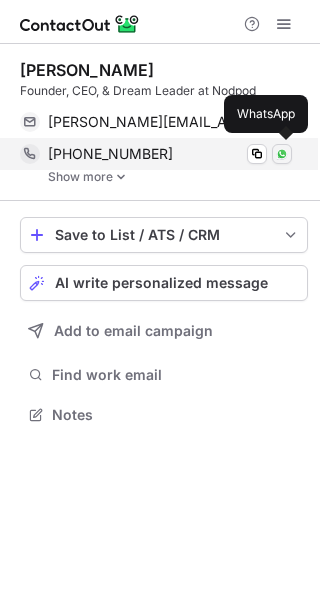 click at bounding box center [282, 154] 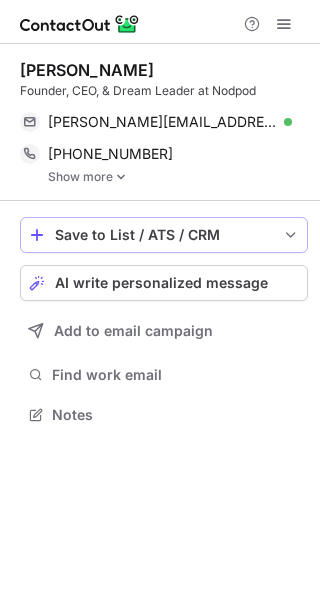 scroll, scrollTop: 0, scrollLeft: 0, axis: both 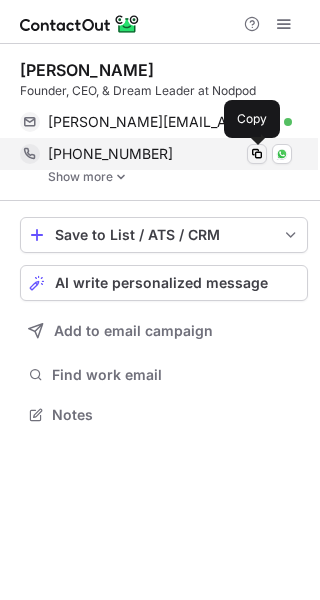 click at bounding box center [257, 154] 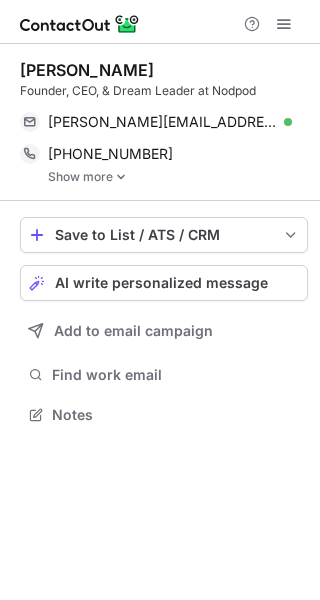 scroll, scrollTop: 0, scrollLeft: 0, axis: both 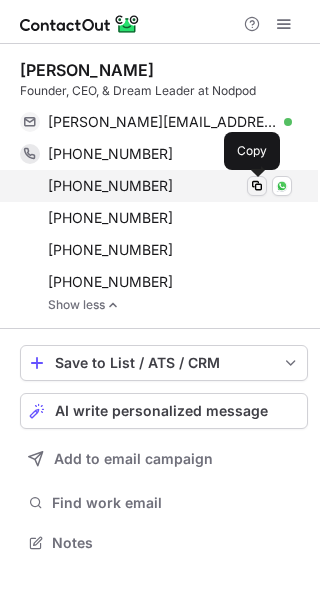 click at bounding box center (257, 186) 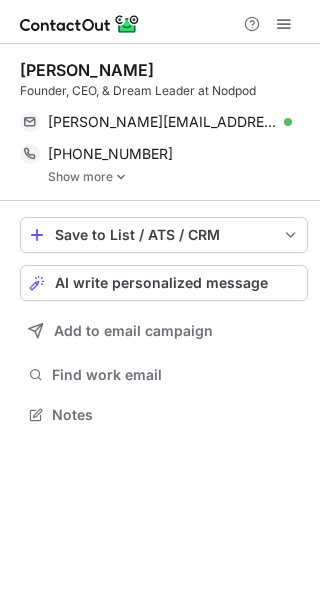 scroll, scrollTop: 0, scrollLeft: 0, axis: both 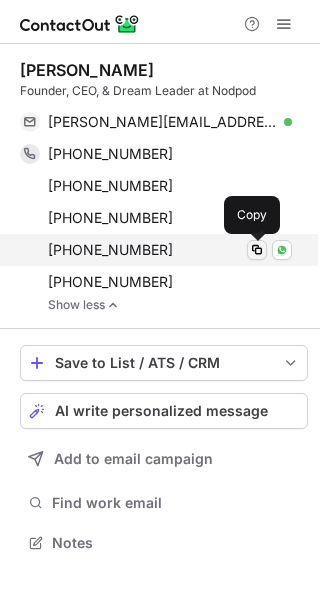 click at bounding box center (257, 250) 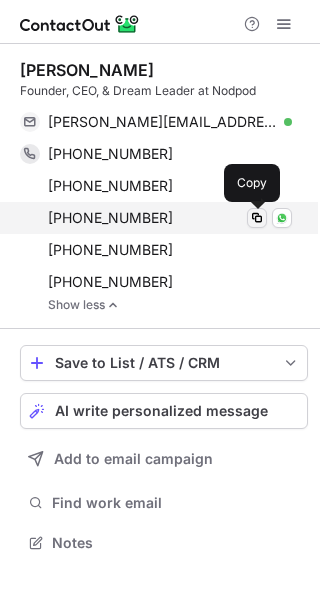 click at bounding box center [257, 218] 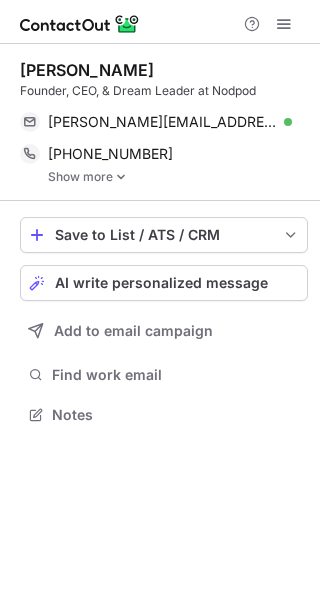 scroll, scrollTop: 0, scrollLeft: 0, axis: both 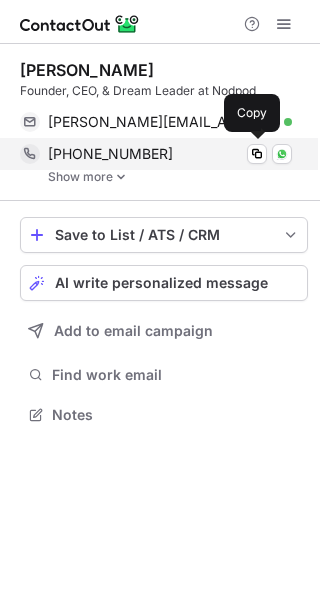 click on "+19163167546 Copy WhatsApp" at bounding box center [156, 154] 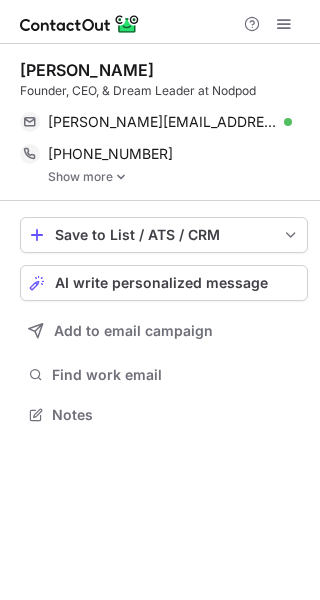 click on "Show more" at bounding box center (178, 177) 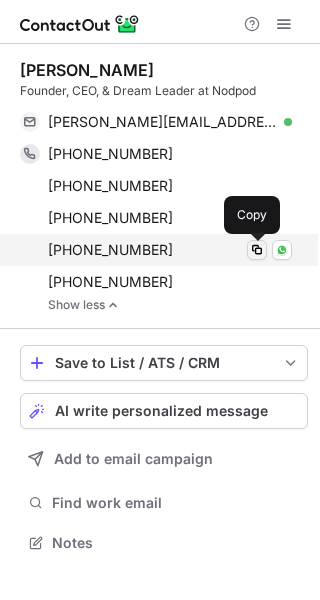 click at bounding box center (257, 250) 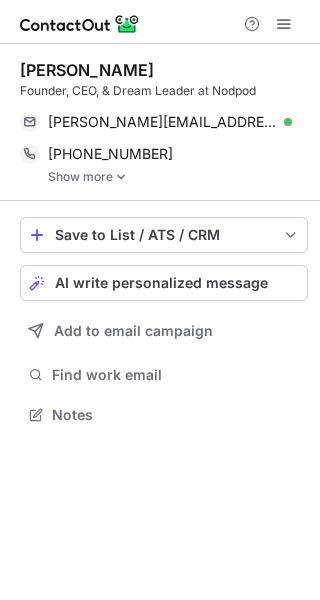 scroll, scrollTop: 0, scrollLeft: 0, axis: both 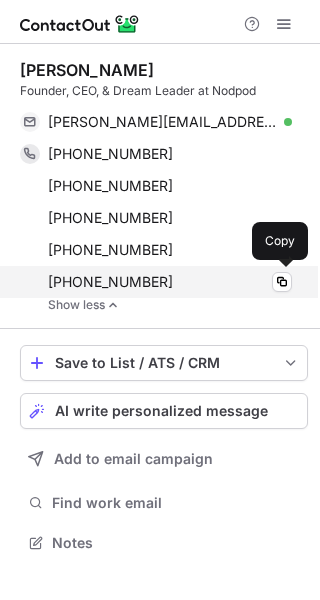 click on "[PHONE_NUMBER]" at bounding box center (170, 282) 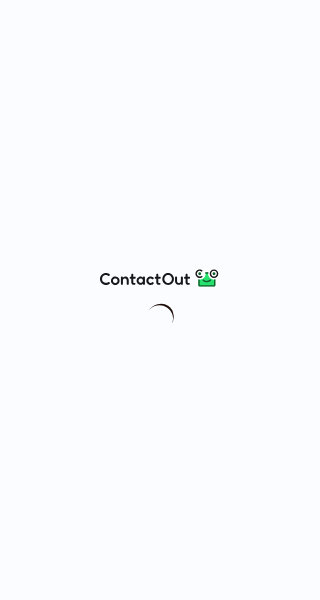 scroll, scrollTop: 0, scrollLeft: 0, axis: both 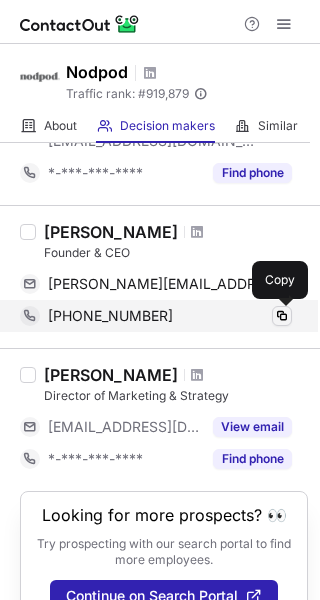 click at bounding box center (282, 316) 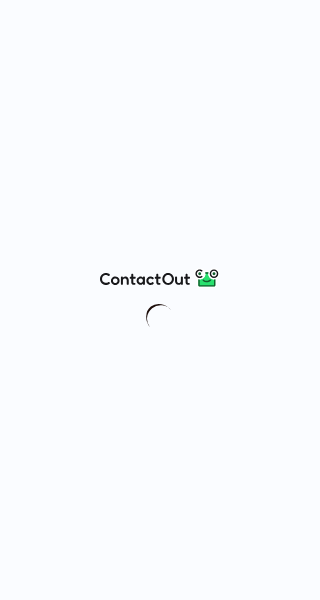 scroll, scrollTop: 0, scrollLeft: 0, axis: both 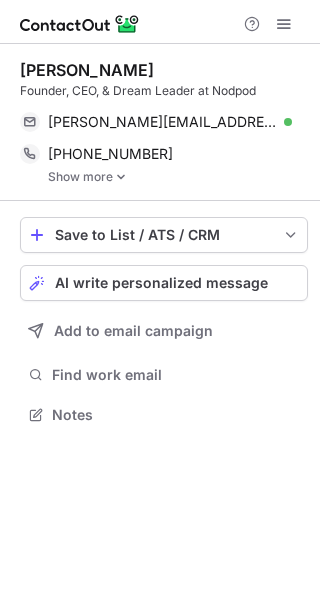 click on "Show more" at bounding box center (178, 177) 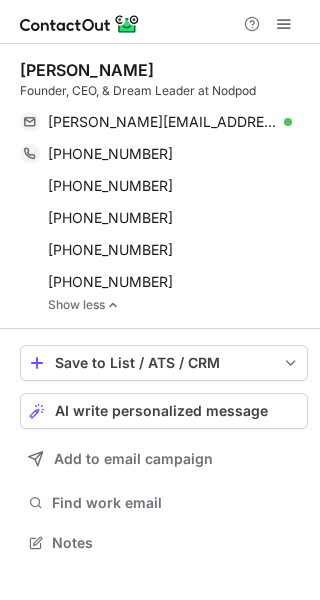 drag, startPoint x: 21, startPoint y: 63, endPoint x: 157, endPoint y: 66, distance: 136.03308 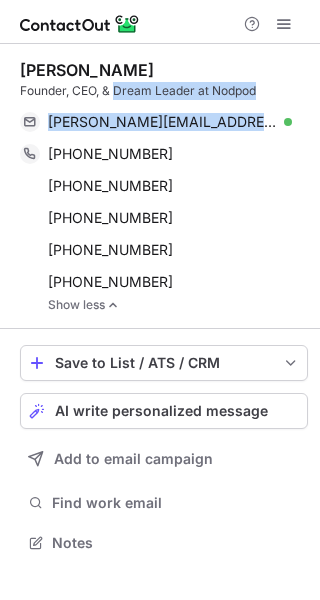 drag, startPoint x: 118, startPoint y: 94, endPoint x: 239, endPoint y: 103, distance: 121.33425 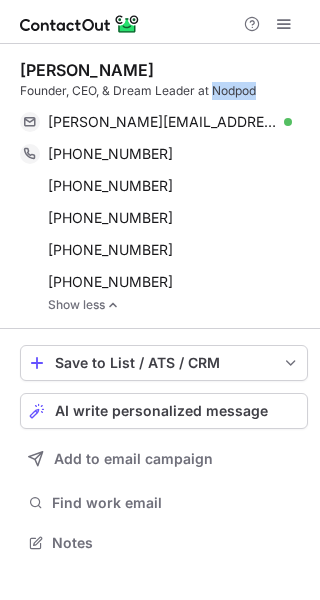 drag, startPoint x: 215, startPoint y: 91, endPoint x: 257, endPoint y: 91, distance: 42 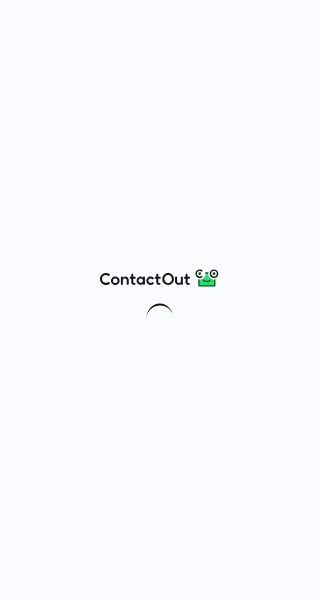 scroll, scrollTop: 0, scrollLeft: 0, axis: both 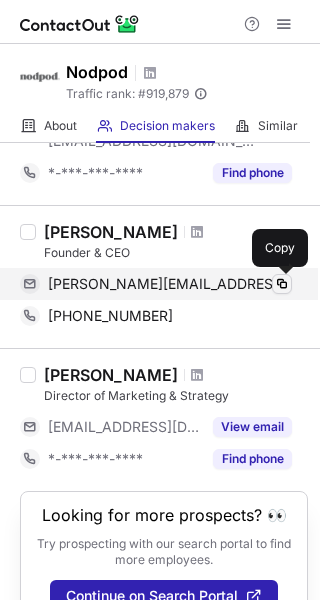click at bounding box center [282, 284] 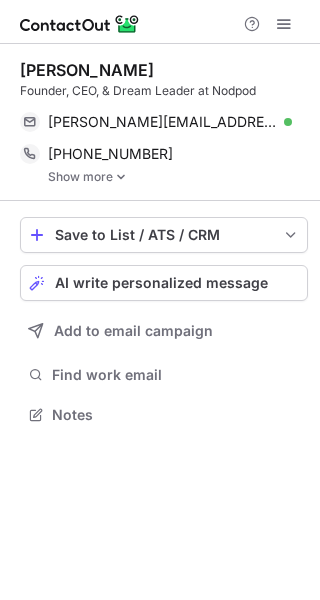 scroll, scrollTop: 0, scrollLeft: 0, axis: both 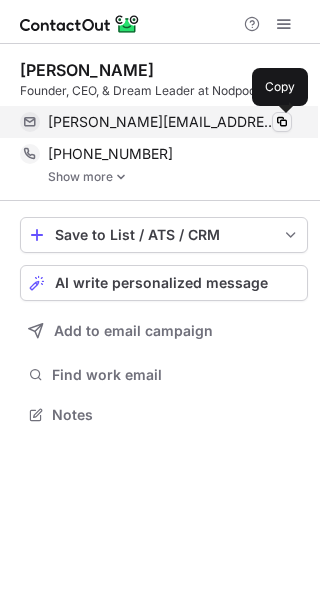 click at bounding box center [282, 122] 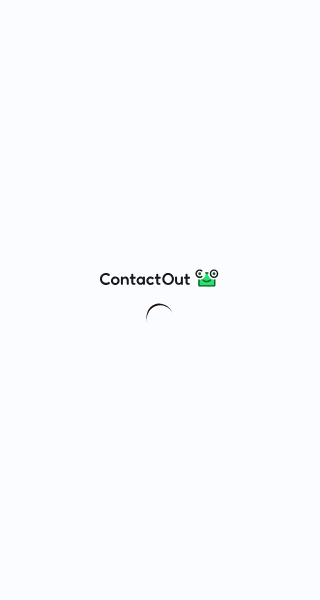 scroll, scrollTop: 0, scrollLeft: 0, axis: both 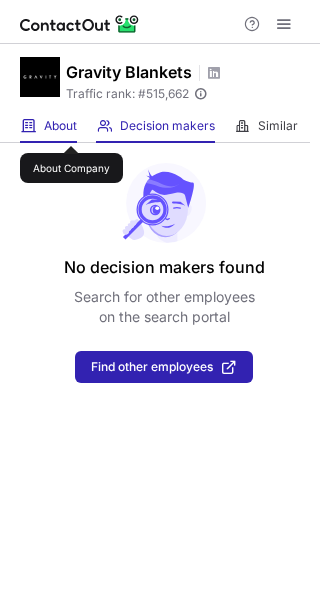 click on "About" at bounding box center (60, 126) 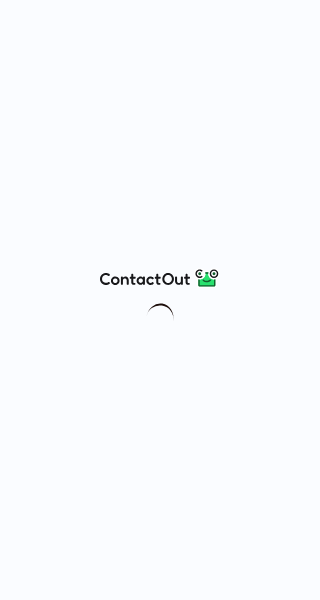 scroll, scrollTop: 0, scrollLeft: 0, axis: both 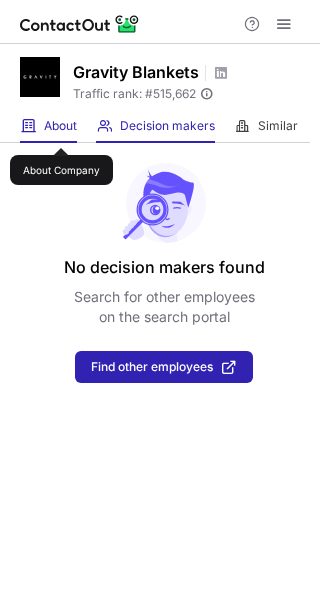 click on "About" at bounding box center [60, 126] 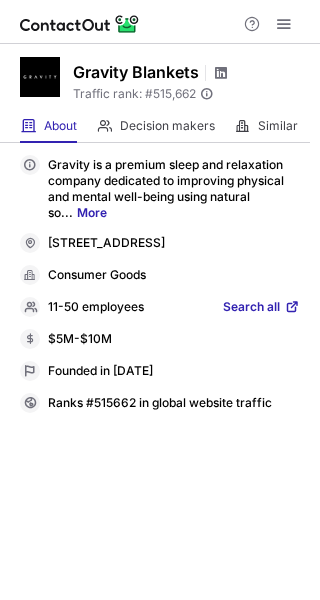 click at bounding box center [221, 73] 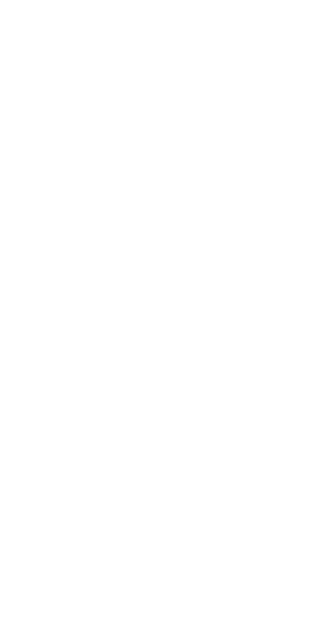 scroll, scrollTop: 0, scrollLeft: 0, axis: both 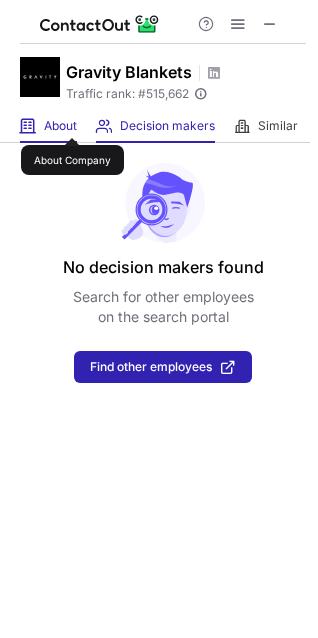 click on "About" at bounding box center [60, 126] 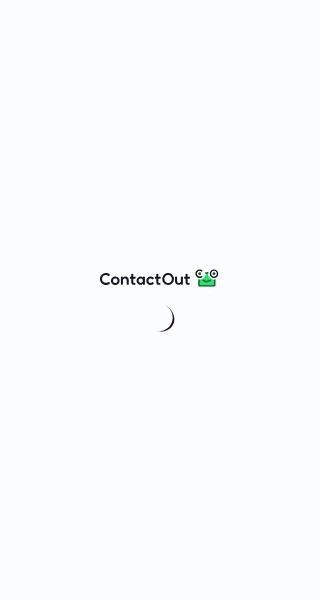 scroll, scrollTop: 0, scrollLeft: 0, axis: both 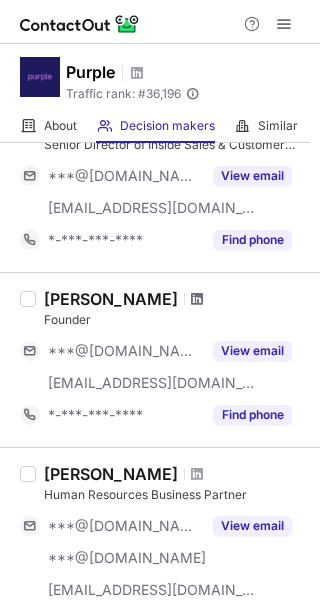 click at bounding box center [197, 299] 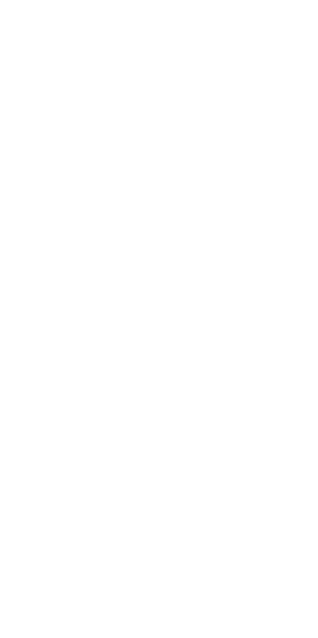 scroll, scrollTop: 0, scrollLeft: 0, axis: both 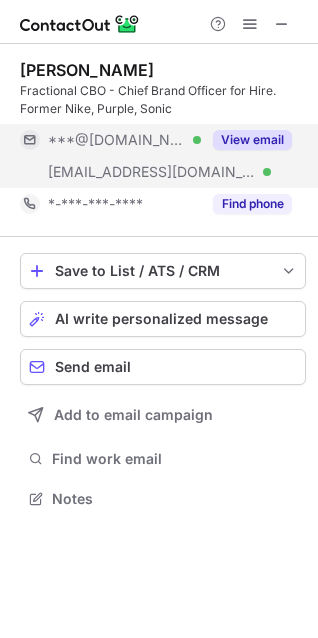 click on "View email" at bounding box center (252, 140) 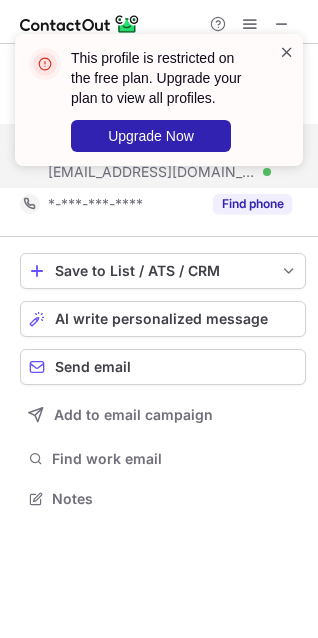 click at bounding box center [287, 52] 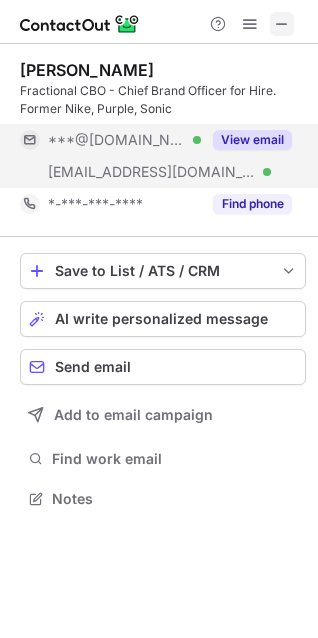 click at bounding box center (282, 24) 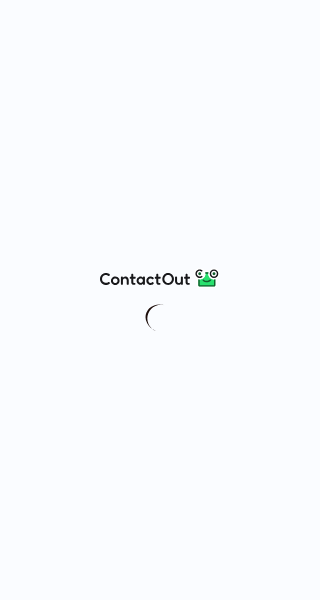 scroll, scrollTop: 0, scrollLeft: 0, axis: both 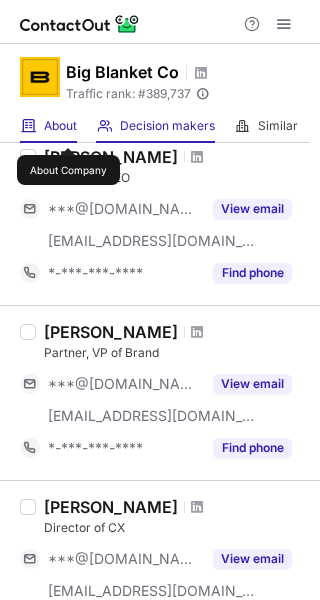 click on "About" at bounding box center [60, 126] 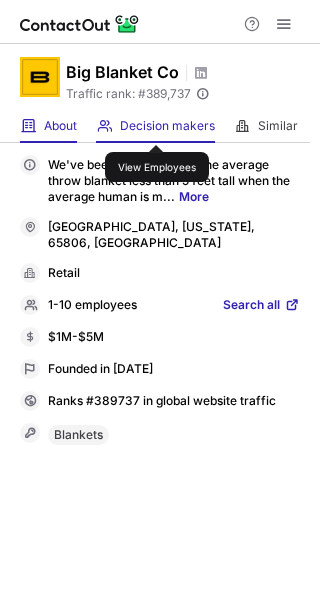click on "Decision makers" at bounding box center (167, 126) 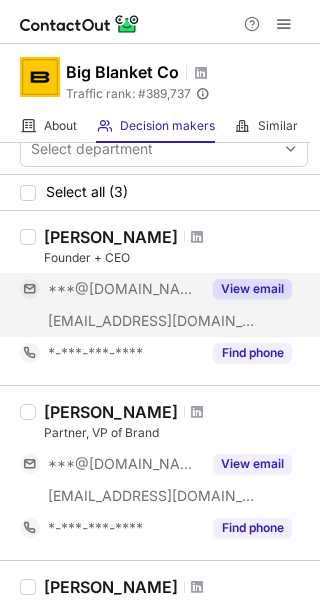 scroll, scrollTop: 6, scrollLeft: 0, axis: vertical 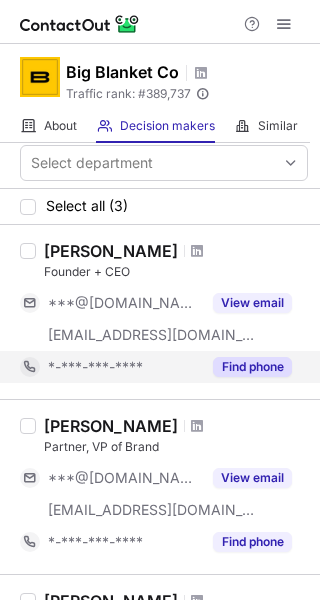 click on "Find phone" at bounding box center (252, 367) 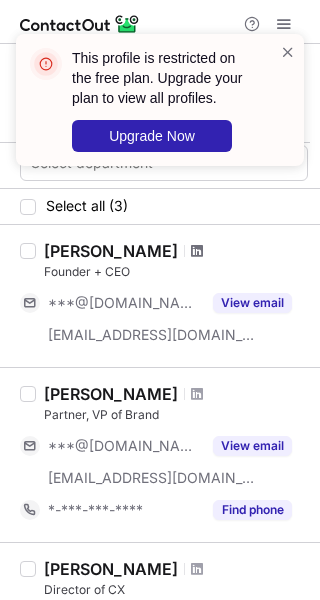 click at bounding box center [197, 251] 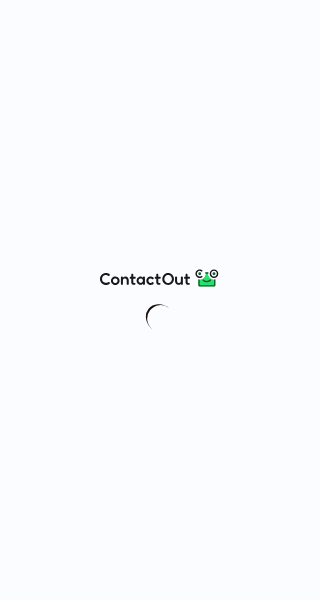 scroll, scrollTop: 0, scrollLeft: 0, axis: both 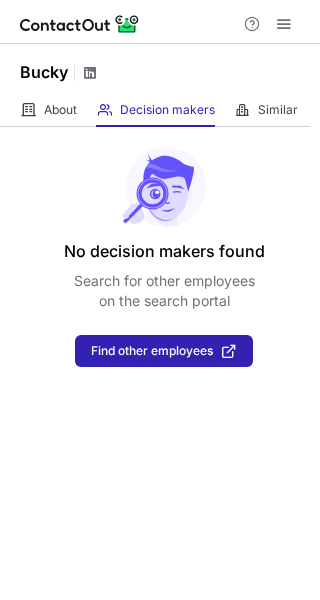 click at bounding box center [90, 73] 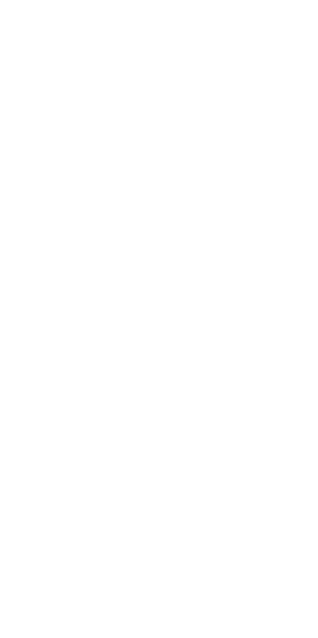 scroll, scrollTop: 0, scrollLeft: 0, axis: both 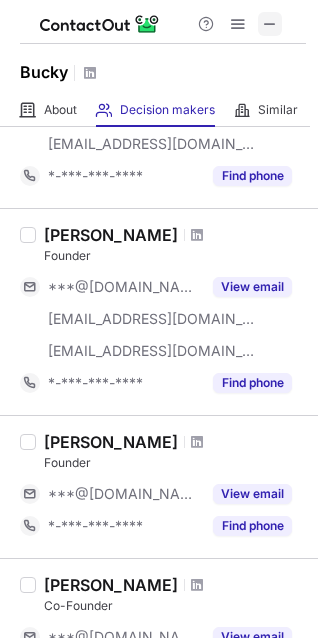 click at bounding box center (270, 24) 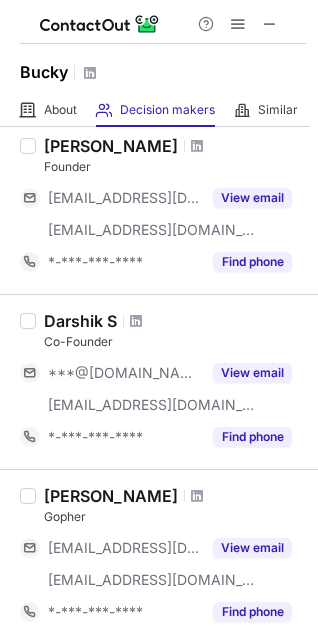 scroll, scrollTop: 1090, scrollLeft: 0, axis: vertical 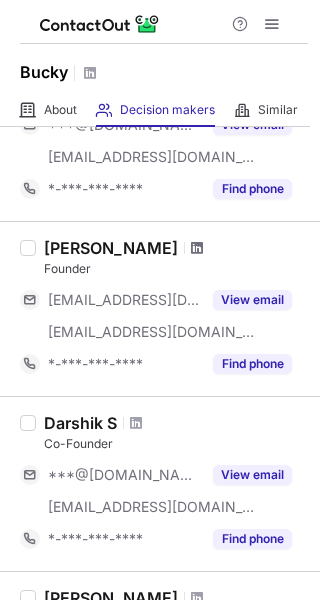 drag, startPoint x: 150, startPoint y: 242, endPoint x: 162, endPoint y: 243, distance: 12.0415945 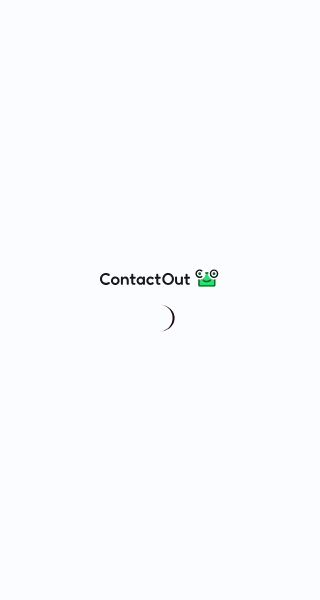 scroll, scrollTop: 0, scrollLeft: 0, axis: both 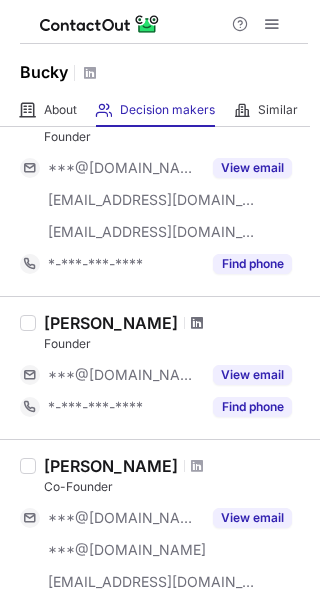 click at bounding box center (197, 323) 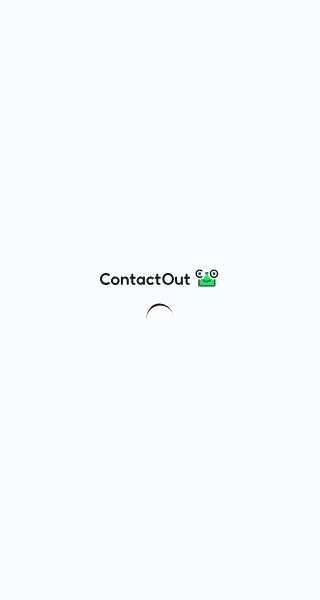 scroll, scrollTop: 0, scrollLeft: 0, axis: both 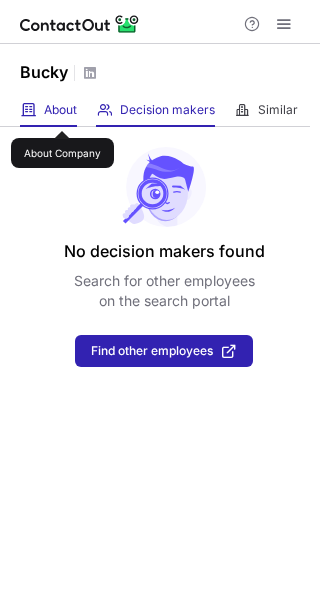 click on "About" at bounding box center (60, 110) 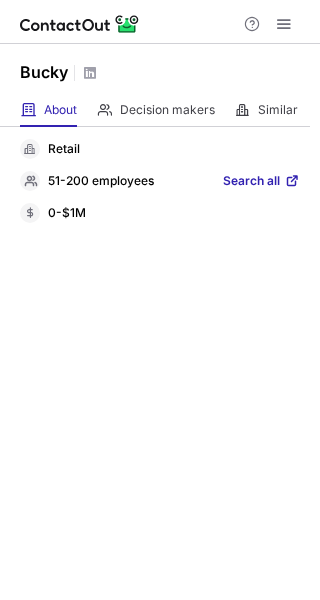 click on "Search all" at bounding box center (251, 182) 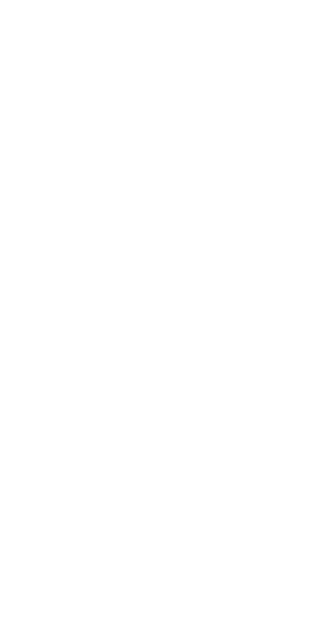 scroll, scrollTop: 0, scrollLeft: 0, axis: both 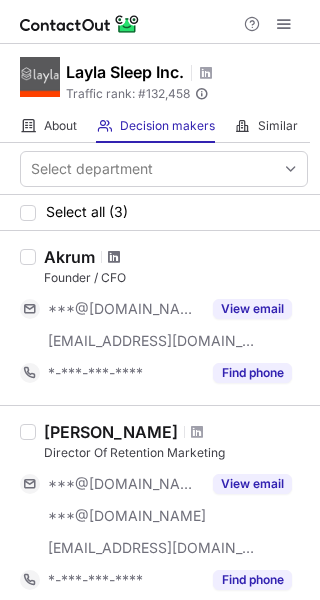 click at bounding box center [114, 257] 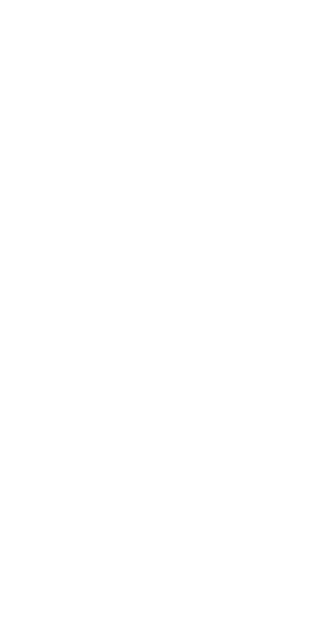scroll, scrollTop: 0, scrollLeft: 0, axis: both 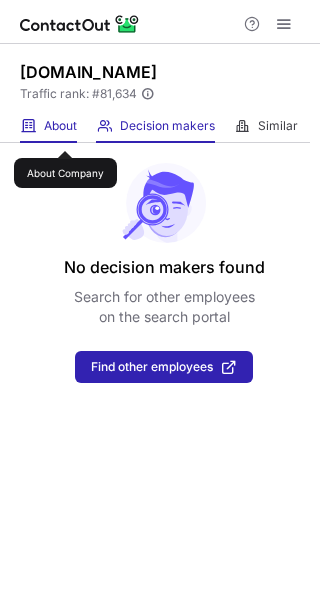 click on "About" at bounding box center [60, 126] 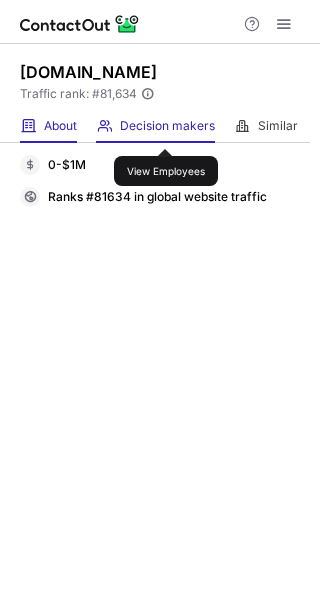 click on "Decision makers" at bounding box center [167, 126] 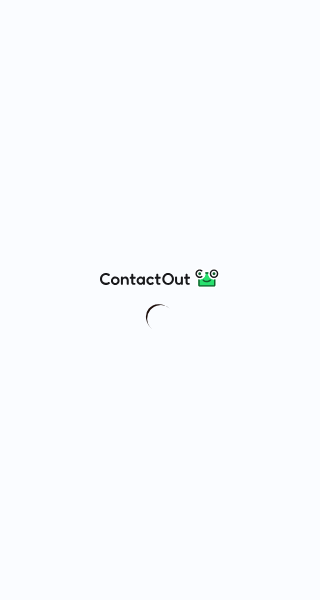 scroll, scrollTop: 0, scrollLeft: 0, axis: both 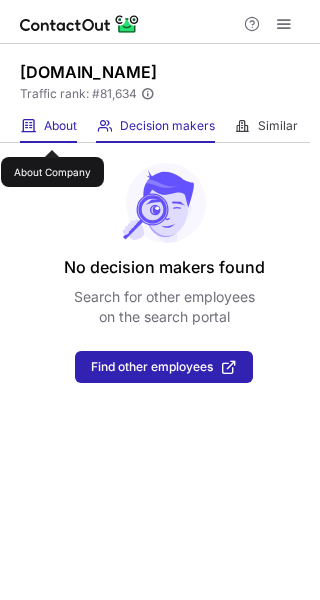 click on "About" at bounding box center (60, 126) 